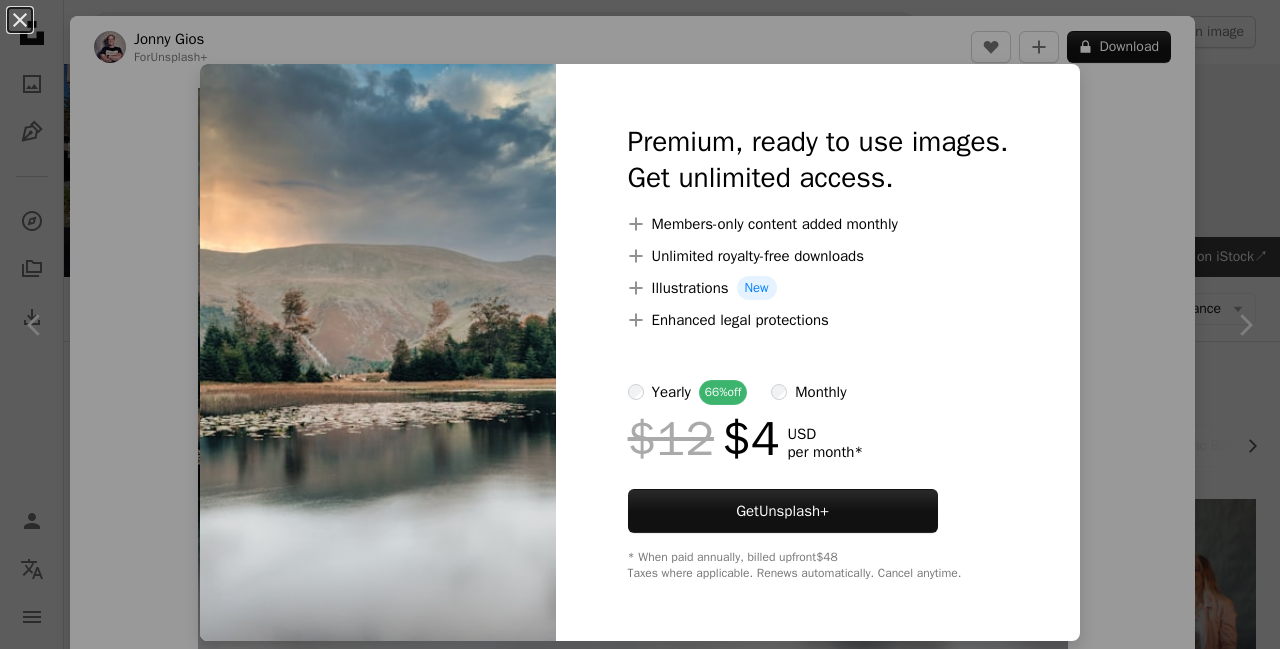 scroll, scrollTop: 700, scrollLeft: 0, axis: vertical 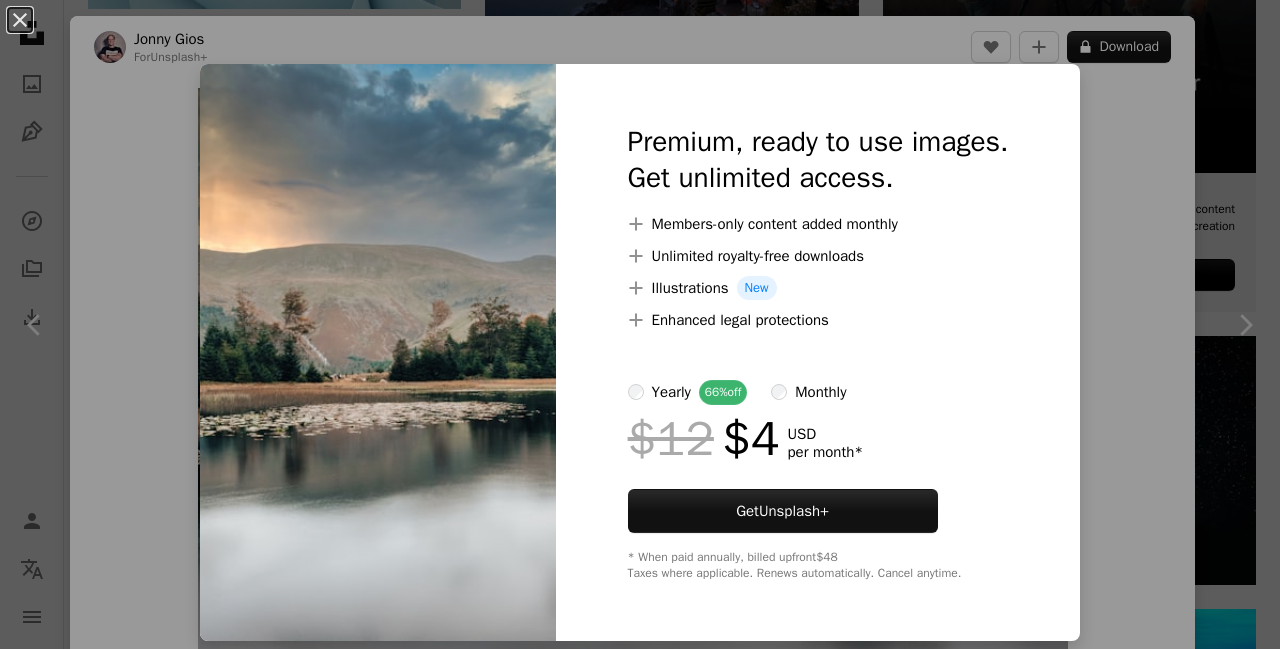 click on "An X shape Premium, ready to use images. Get unlimited access. A plus sign Members-only content added monthly A plus sign Unlimited royalty-free downloads A plus sign Illustrations  New A plus sign Enhanced legal protections yearly 66%  off monthly $12   $4 USD per month * Get  Unsplash+ * When paid annually, billed upfront  $48 Taxes where applicable. Renews automatically. Cancel anytime." at bounding box center (640, 324) 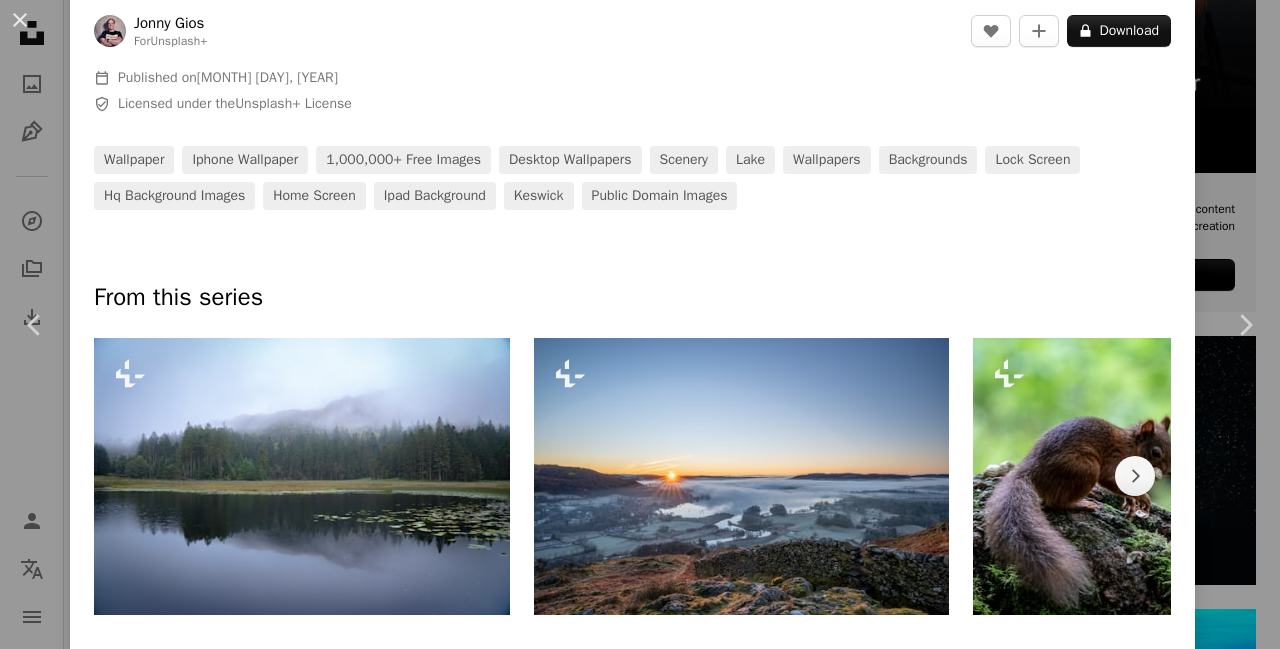 scroll, scrollTop: 800, scrollLeft: 0, axis: vertical 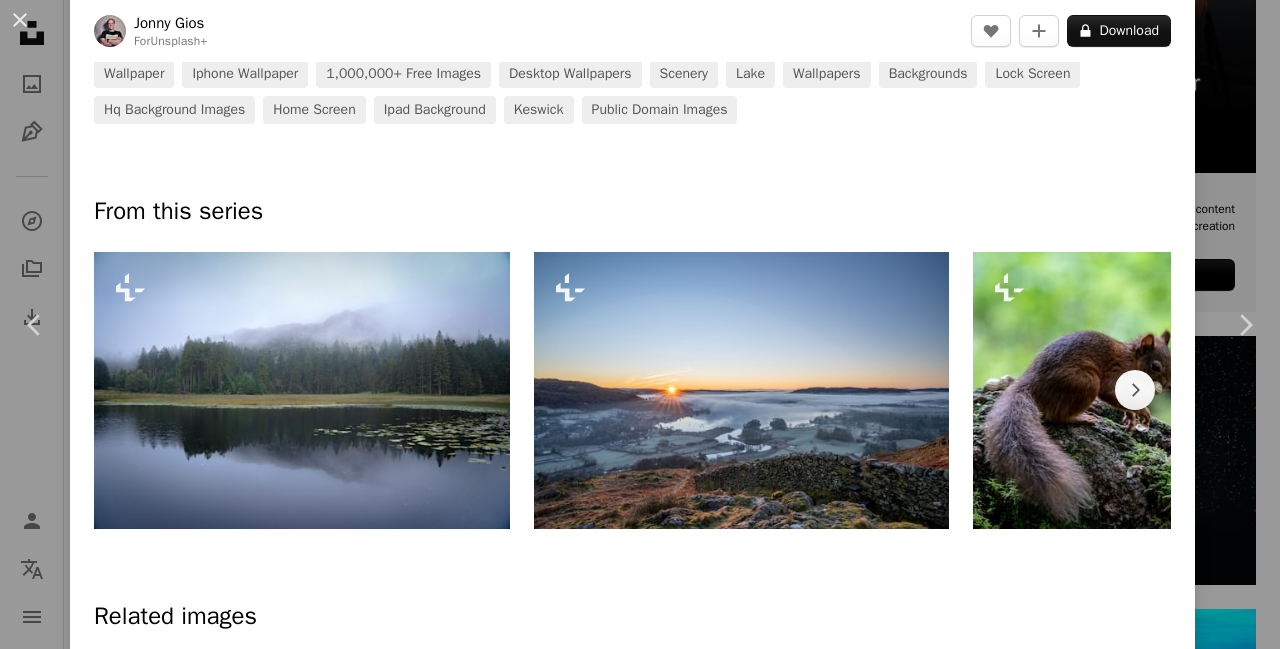 click at bounding box center (302, 390) 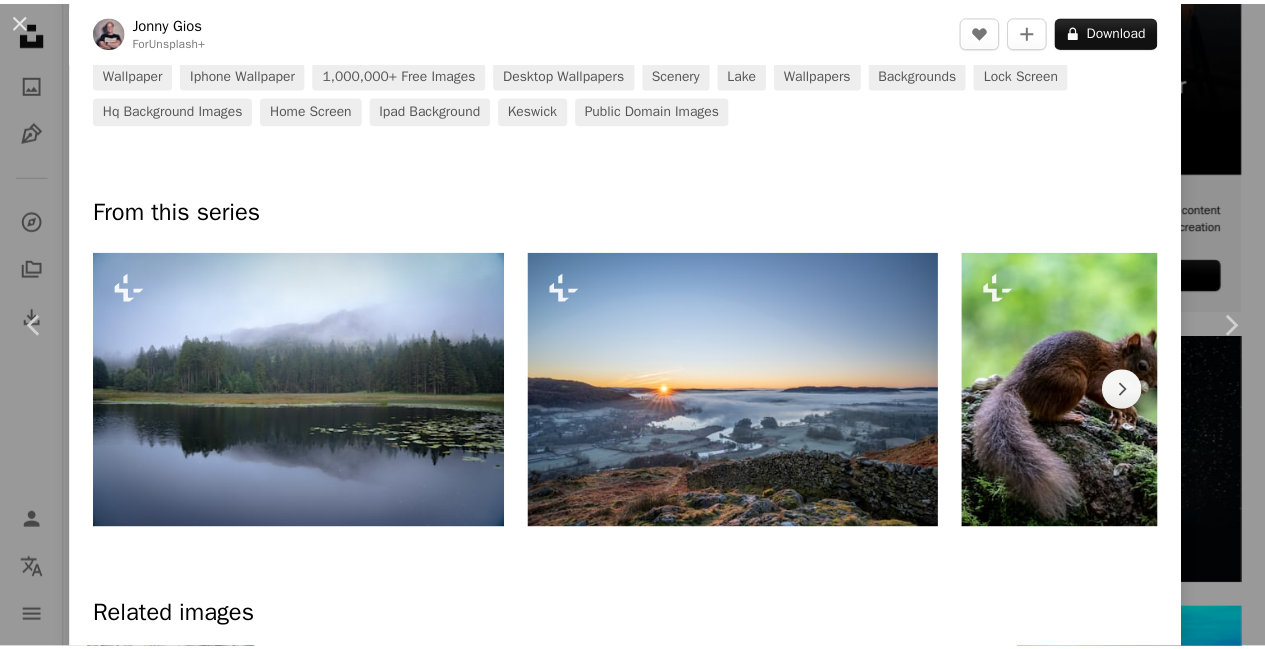 scroll, scrollTop: 0, scrollLeft: 0, axis: both 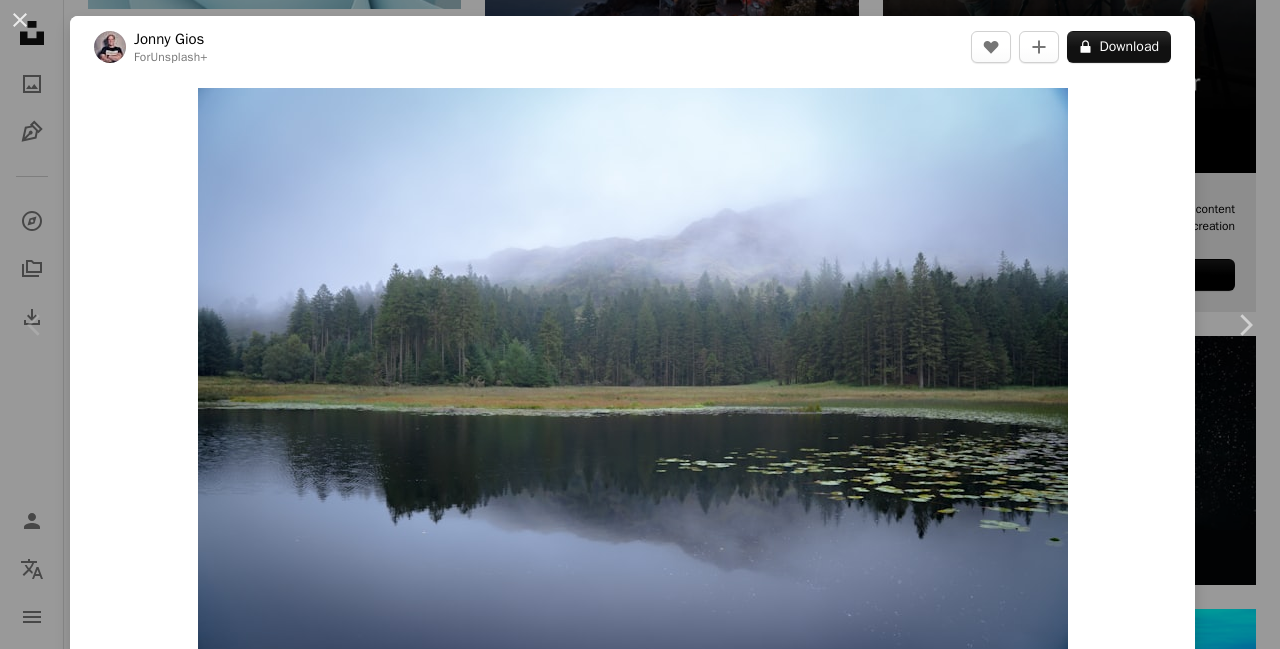 drag, startPoint x: 572, startPoint y: 313, endPoint x: 1186, endPoint y: 118, distance: 644.22125 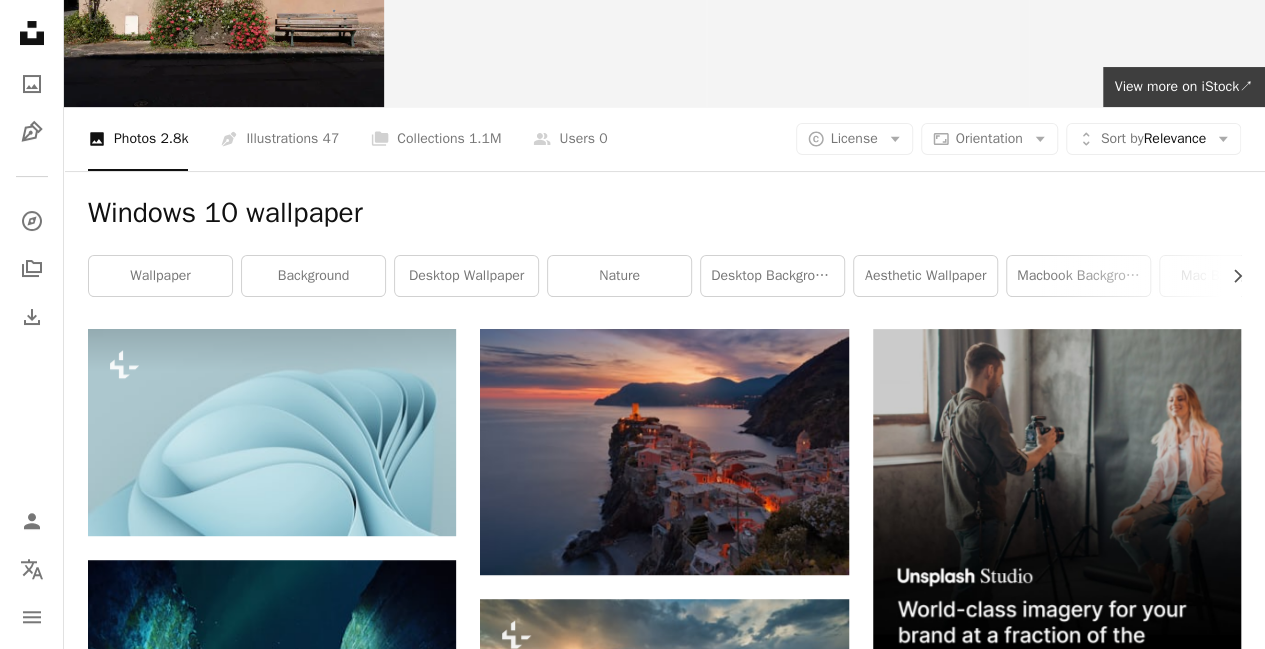 scroll, scrollTop: 0, scrollLeft: 0, axis: both 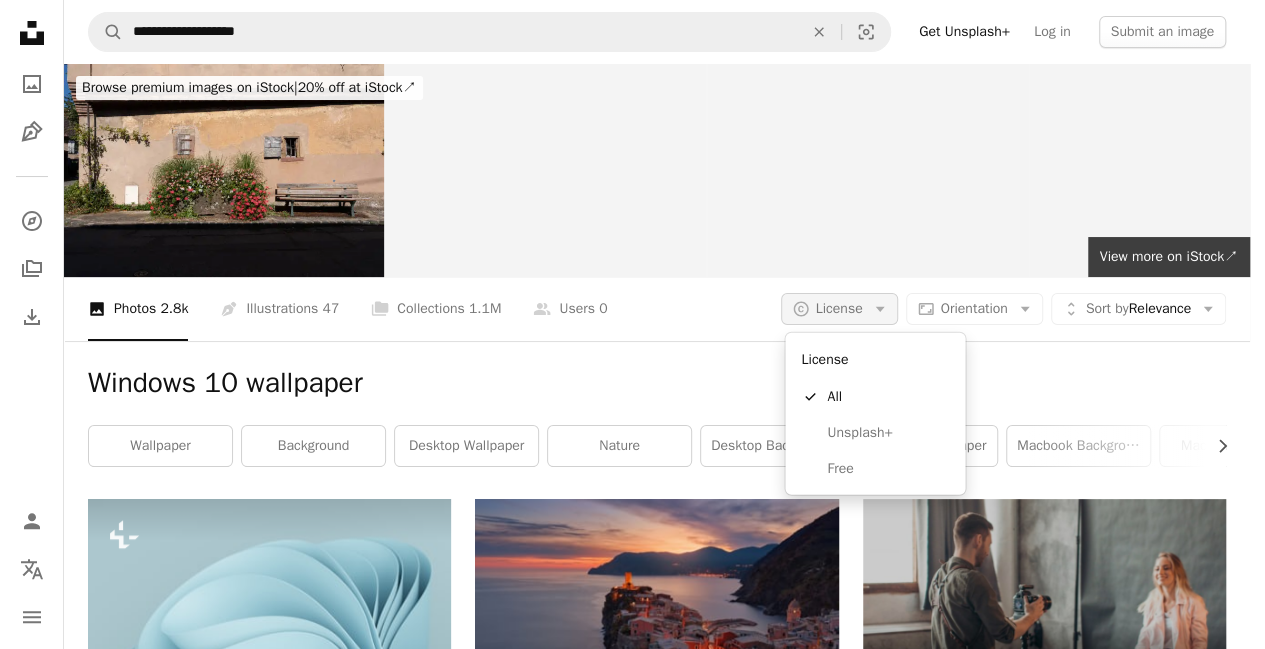 click on "A copyright icon © License Arrow down" at bounding box center [839, 309] 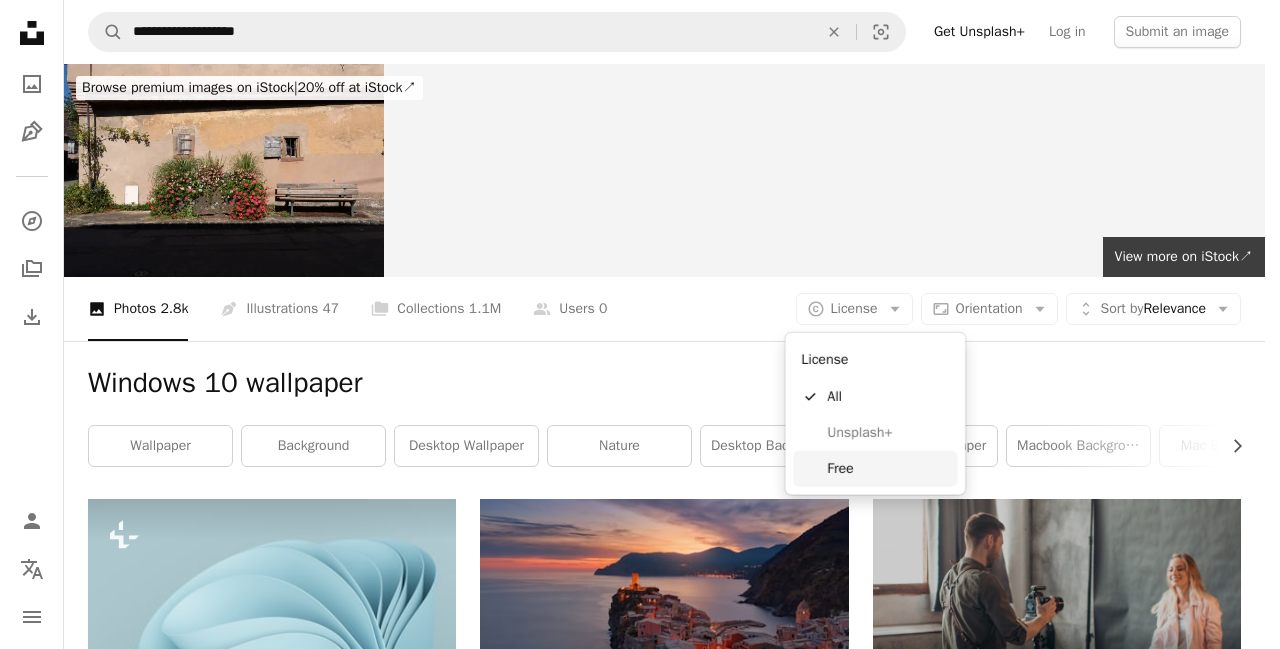 click on "Free" at bounding box center (888, 469) 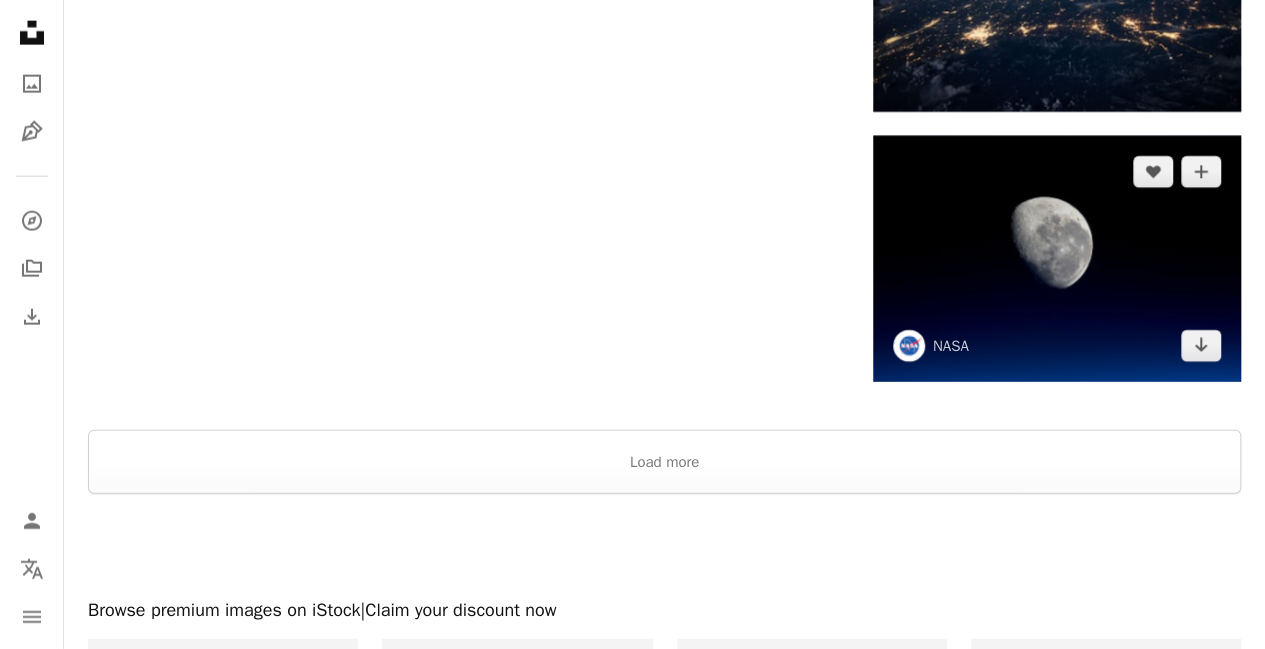 scroll, scrollTop: 2700, scrollLeft: 0, axis: vertical 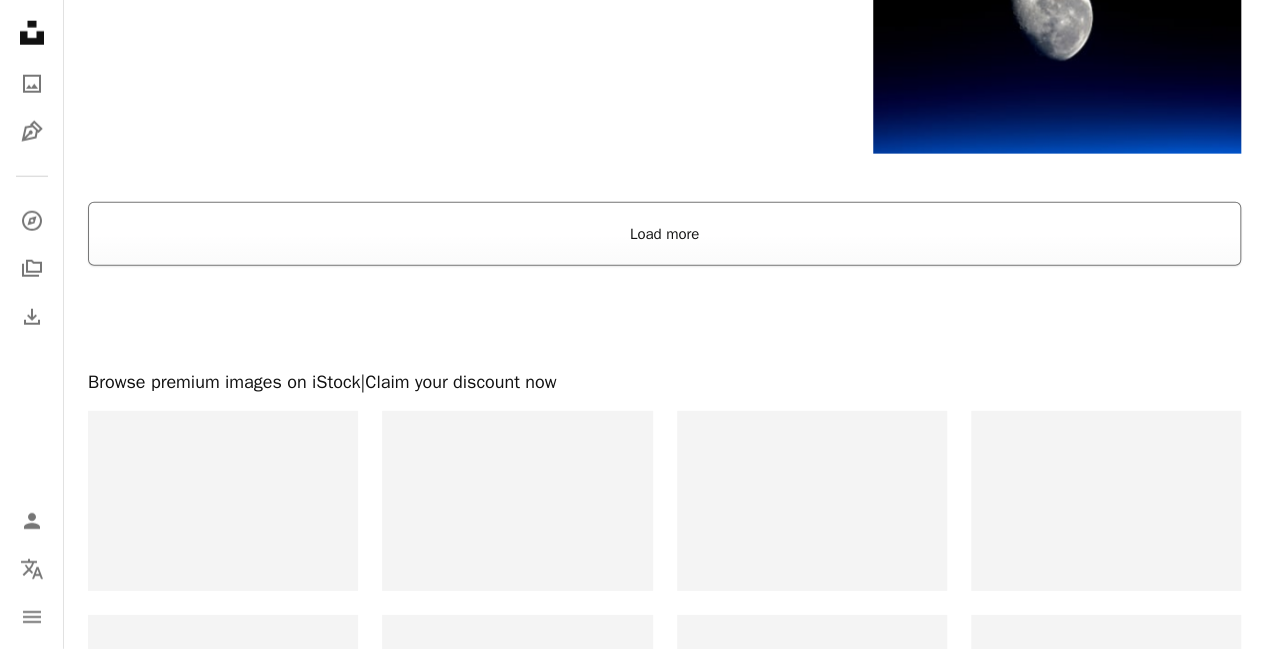 click on "Load more" at bounding box center (664, 234) 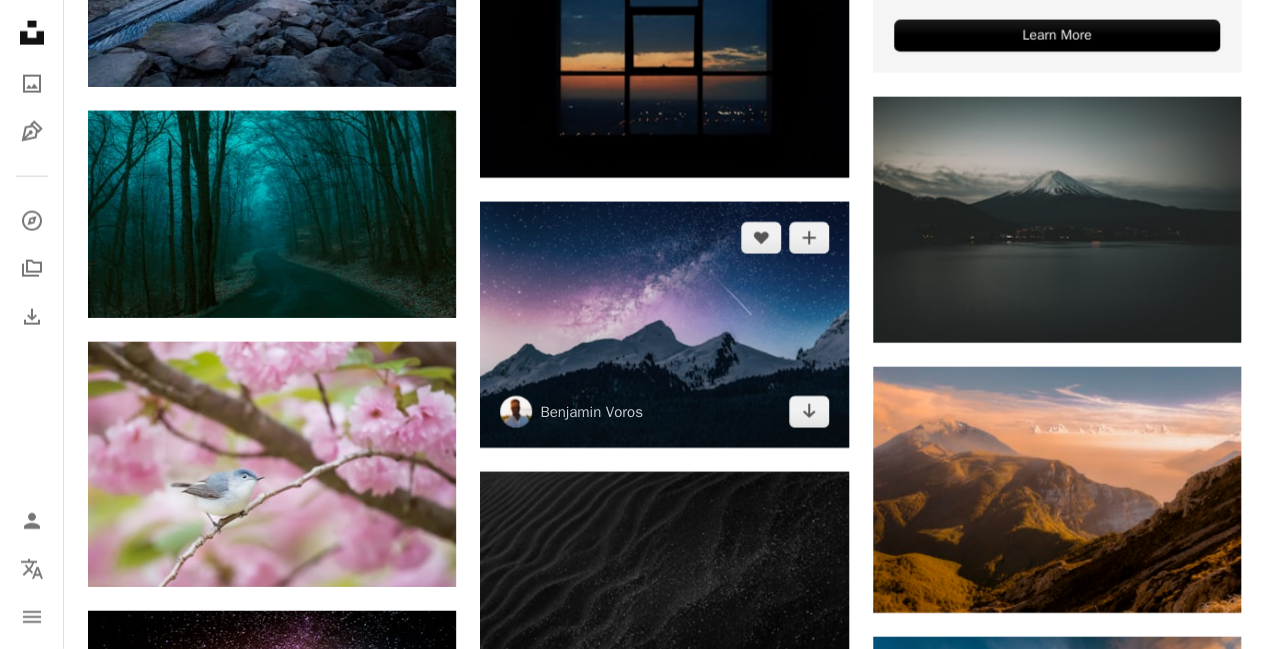scroll, scrollTop: 6600, scrollLeft: 0, axis: vertical 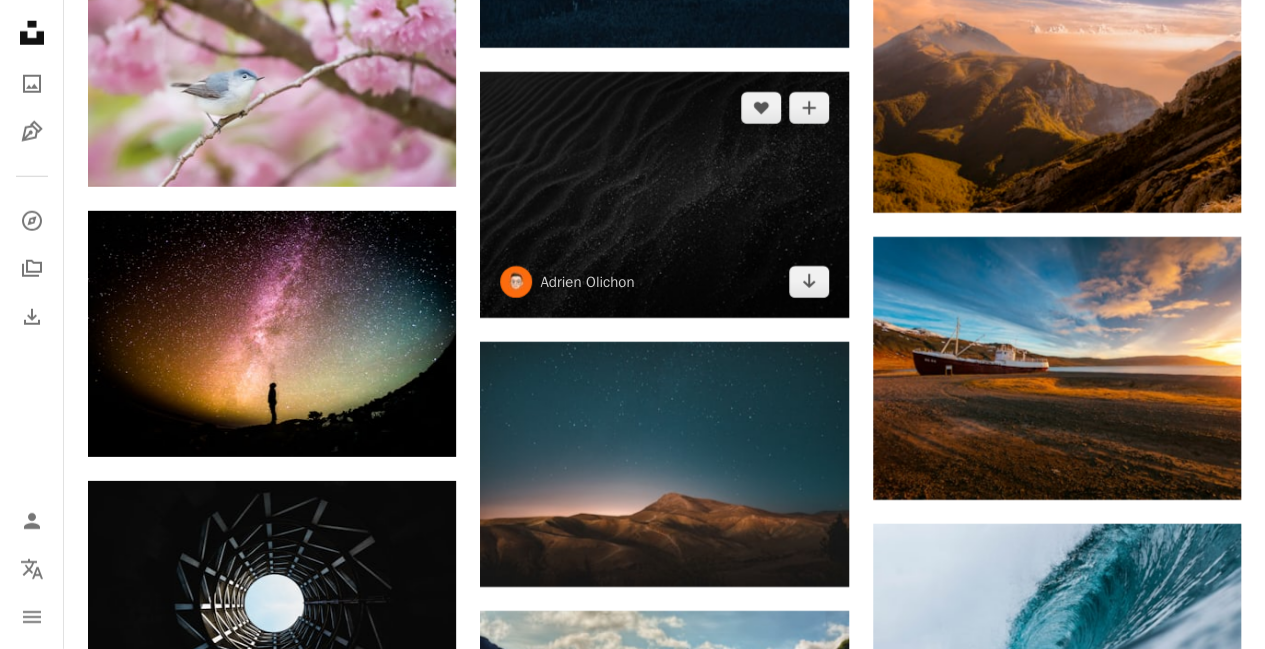 click at bounding box center (664, 195) 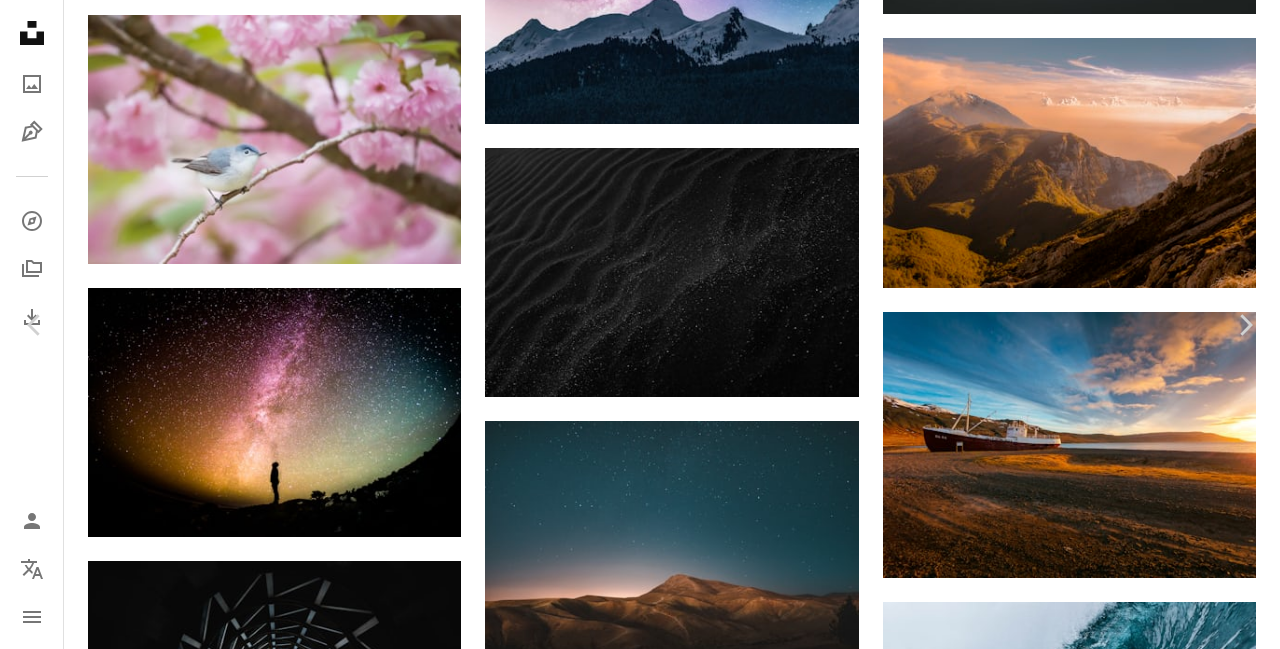 click on "An X shape Chevron left Chevron right [FIRST] [LAST] [PERSON] A heart A plus sign Download free Chevron down Zoom in Views 107,092,149 Downloads 660,333 Featured in Photos ,  Textures A forward-right arrow Share Info icon Info More Actions A map marker [LOCATION], [COUNTRY] Calendar outlined Published on  [MONTH] [DAY], [YEAR] Camera FUJIFILM, X100F Safety Free to use under the  Unsplash License wallpaper background beach texture black dark wallpaper pattern dark background white sand grain shapes ripple noir estetic chromebook wallpaper blak sable blanc abstract Public domain images Browse premium related images on iStock  |  Save 20% with code UNSPLASH20 View more on iStock  ↗ Related images A heart A plus sign [FIRST] [LAST] Arrow pointing down Plus sign for Unsplash+ A heart A plus sign [FIRST] [LAST] For  Unsplash+ A lock Download A heart A plus sign [FIRST] [LAST] Arrow pointing down Plus sign for Unsplash+ A heart A plus sign [COMPANY] For  Unsplash+ A lock Download A heart A plus sign [FIRST] [LAST]" at bounding box center (640, 4429) 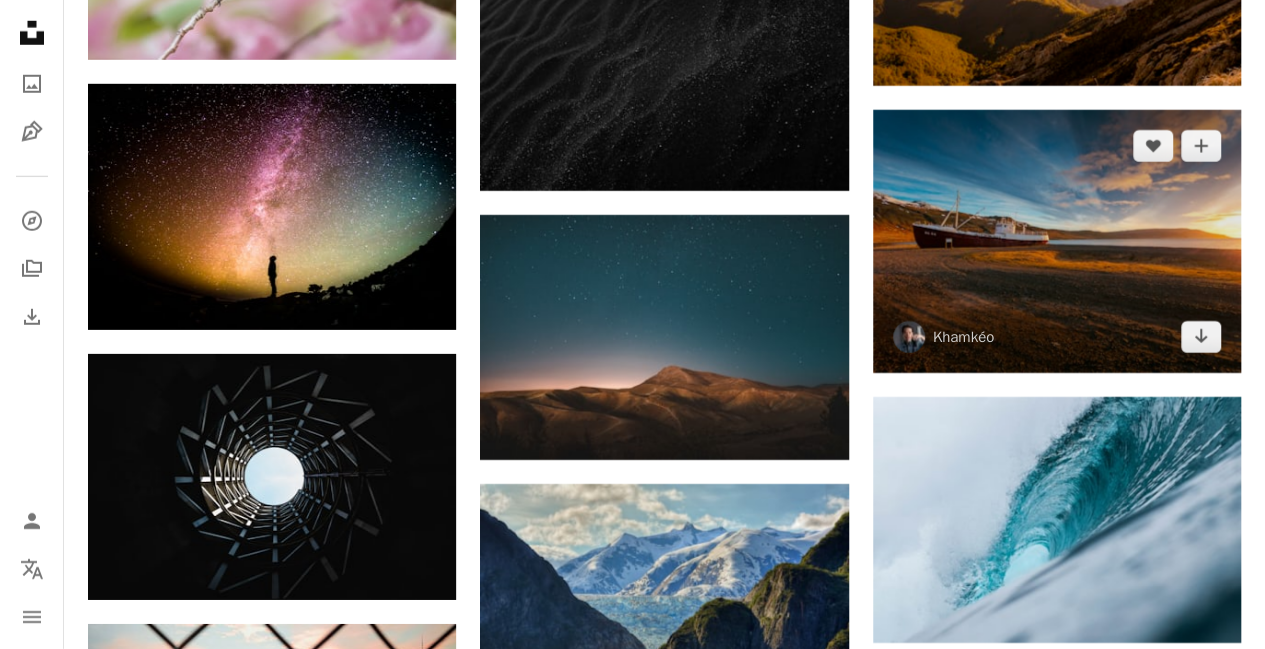 scroll, scrollTop: 6800, scrollLeft: 0, axis: vertical 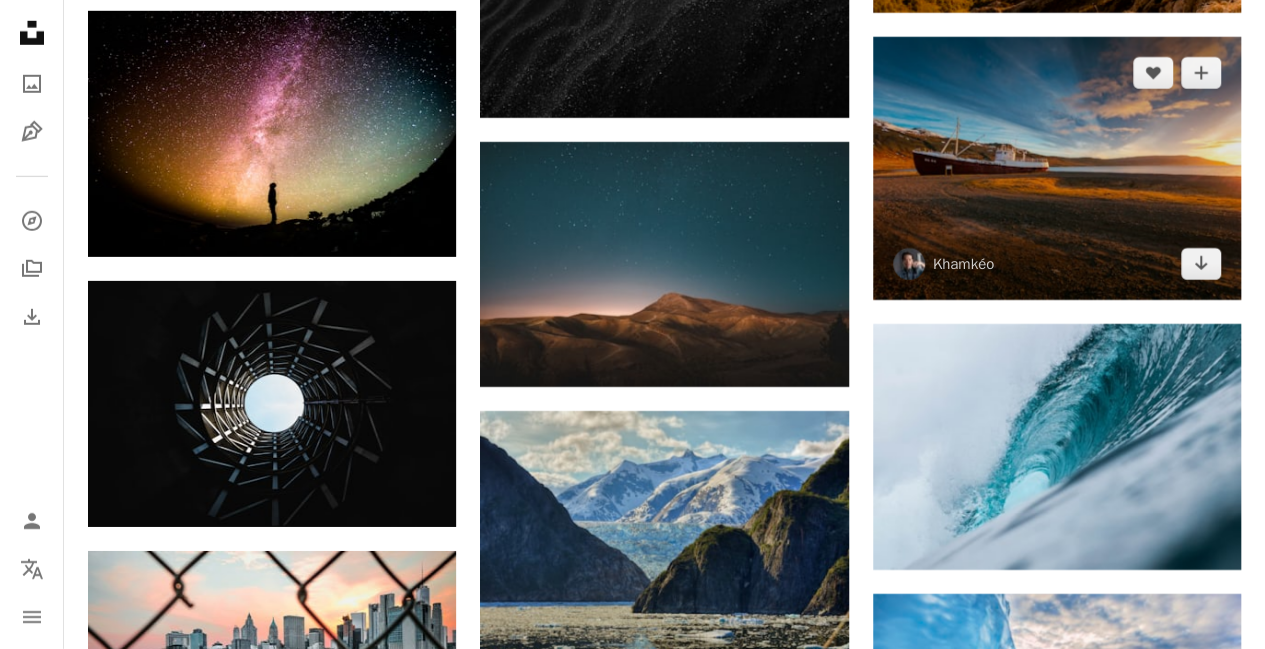 click at bounding box center [1057, 168] 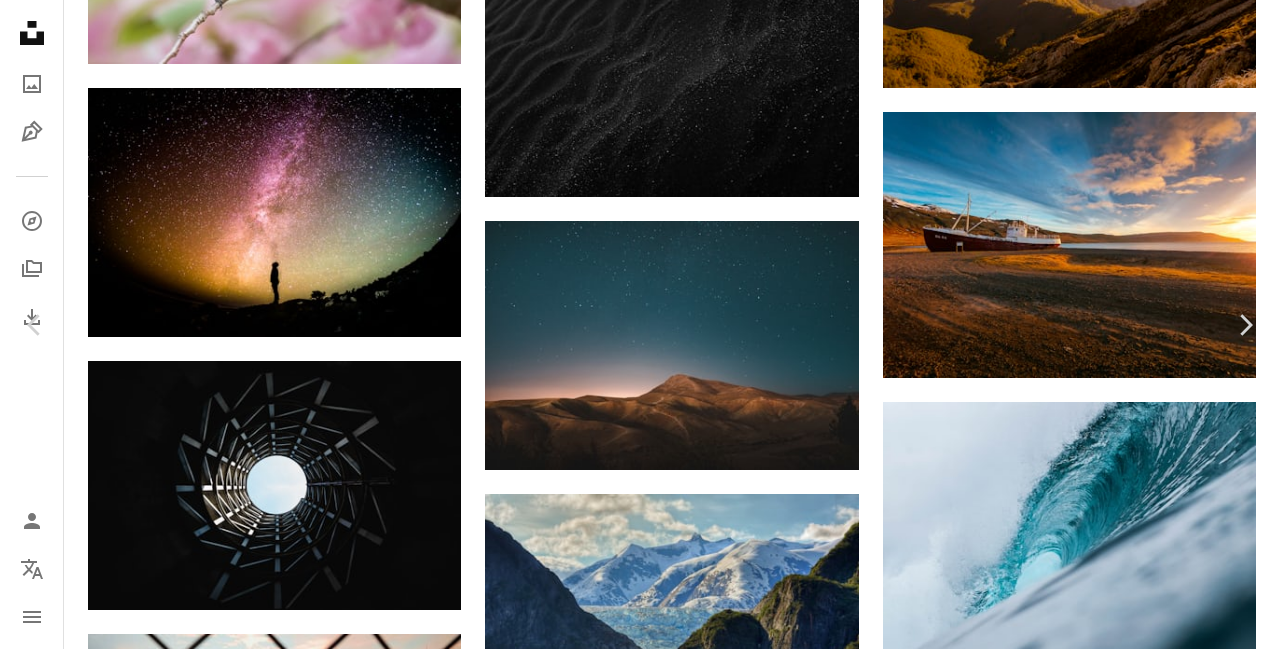 drag, startPoint x: 677, startPoint y: 227, endPoint x: 1052, endPoint y: 52, distance: 413.82364 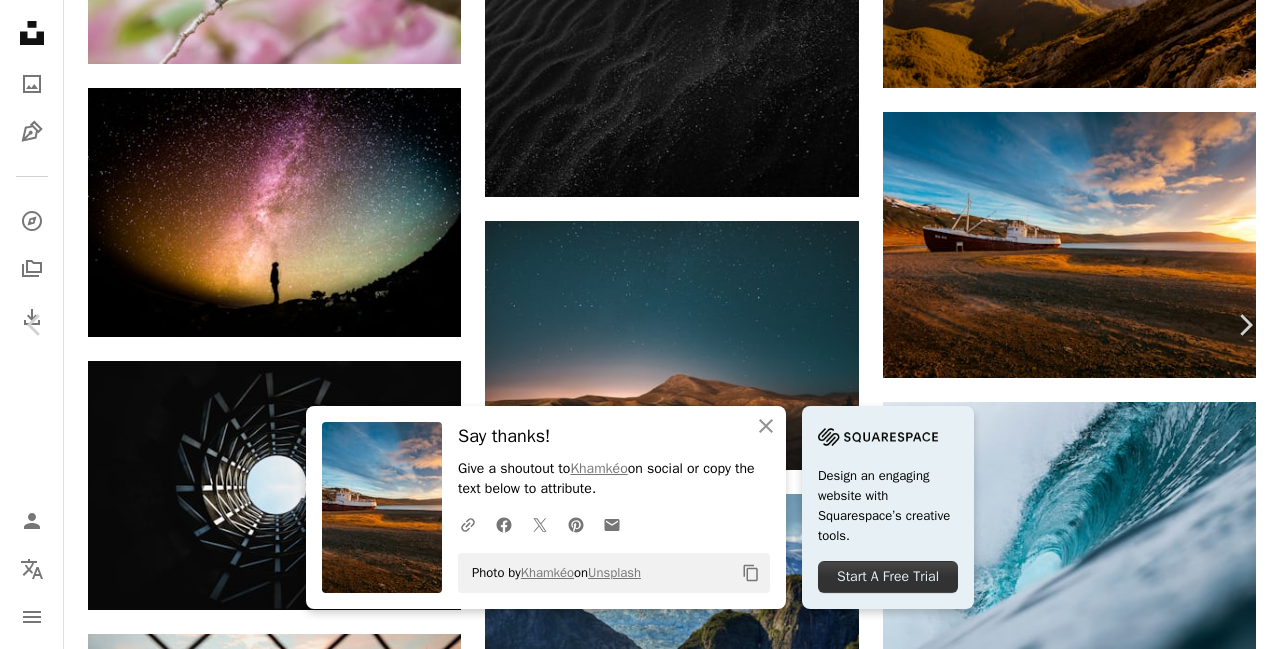 click on "An X shape Chevron left Chevron right An X shape Close Say thanks! Give a shoutout to  [PERSON]  on social or copy the text below to attribute. A URL sharing icon (chains) Facebook icon X (formerly Twitter) icon Pinterest icon An envelope Photo by  [PERSON]  on  Unsplash
Copy content Design an engaging website with Squarespace’s creative tools. Start A Free Trial [PERSON] mahkeo A heart A plus sign Download free Chevron down Zoom in Views 9,194,006 Downloads 100,893 Featured in Photos ,  Wallpapers A forward-right arrow Share Info icon Info More Actions In the middle of nowhere, you can find a shipwreck… Iceland is the place to be if you want to catch that kind of scene… it was a cold day; very freezy to tell you the truth; and despite the cold we stay till the end of the day, and that sunset worth it:) Read more Calendar outlined Published on  [MONTH] [DAY], [YEAR] Camera Canon, EOS 5DS R Safety Free to use under the  Unsplash License wallpaper beach sunset sunrise cloud iceland field boat sand sea" at bounding box center (640, 4229) 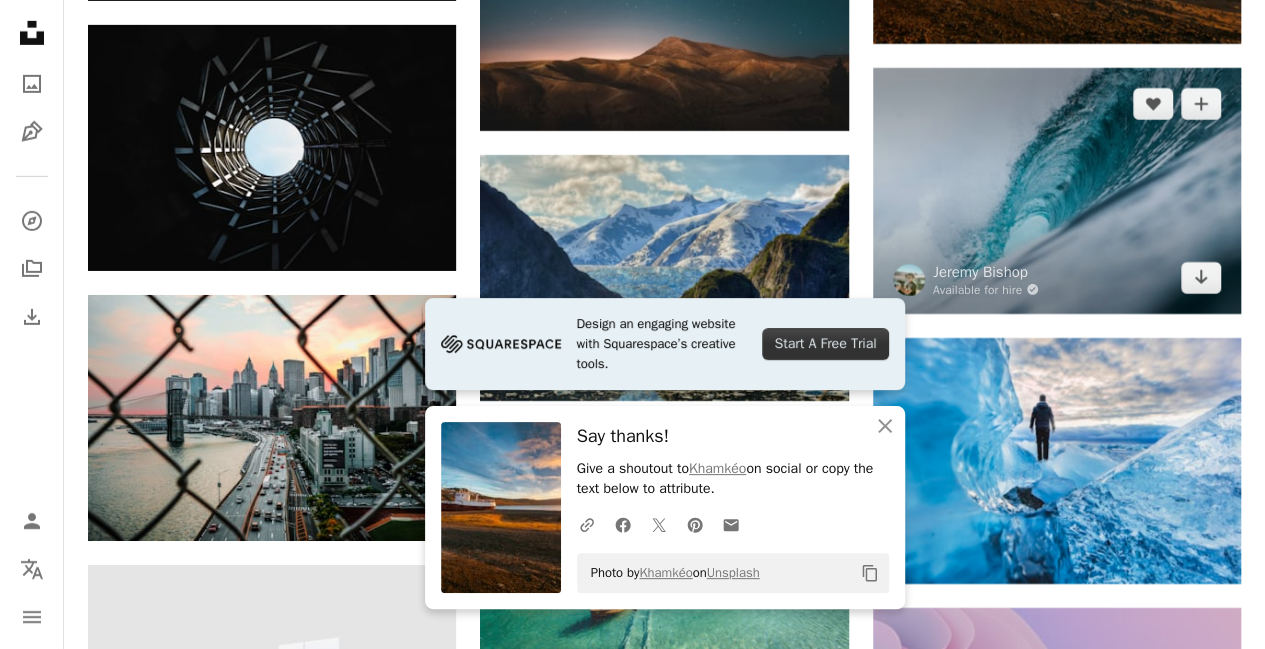 scroll, scrollTop: 7200, scrollLeft: 0, axis: vertical 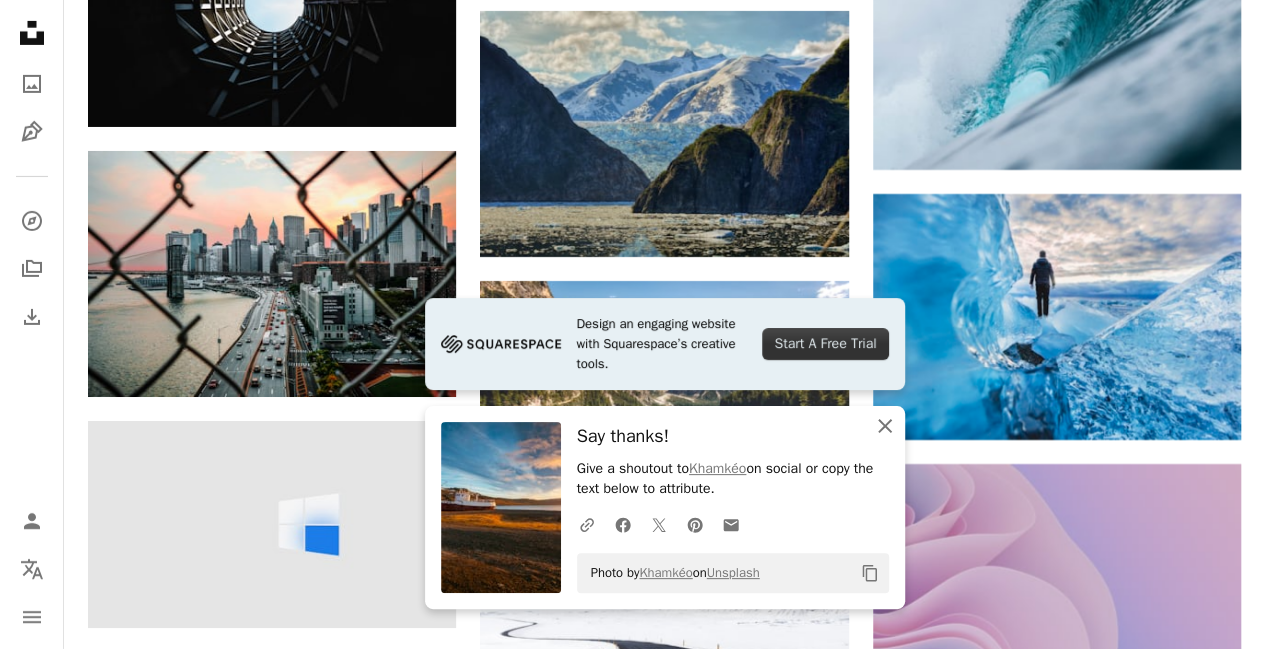 click 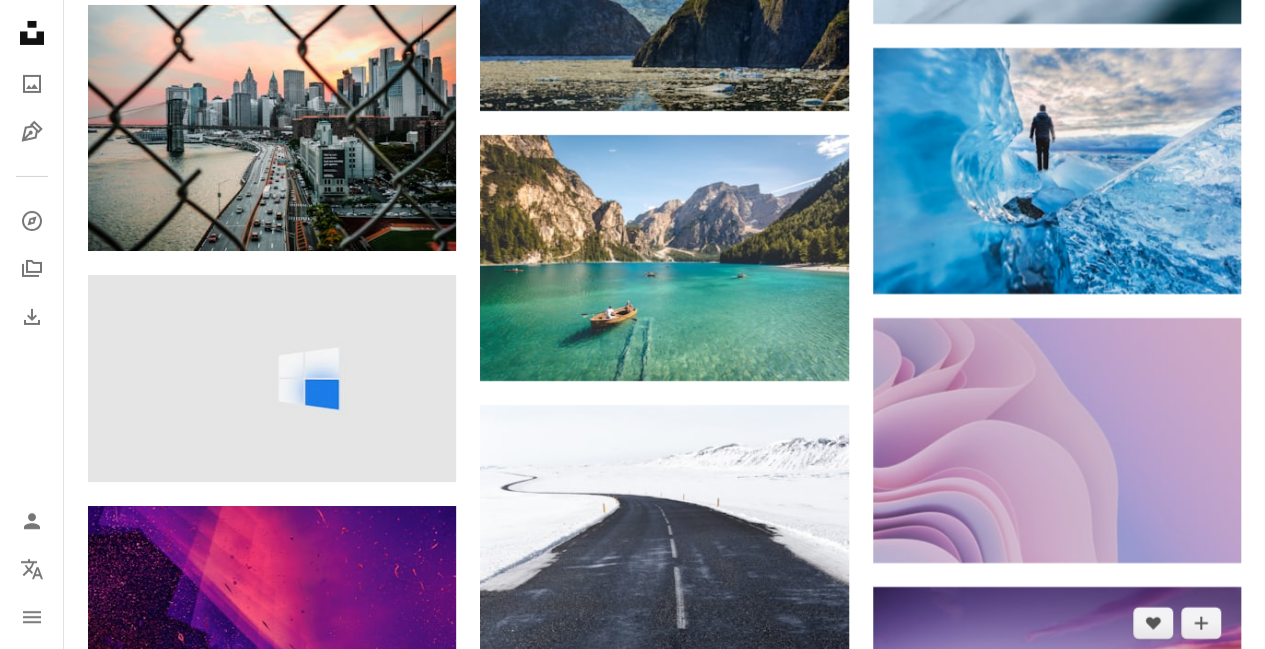 scroll, scrollTop: 7500, scrollLeft: 0, axis: vertical 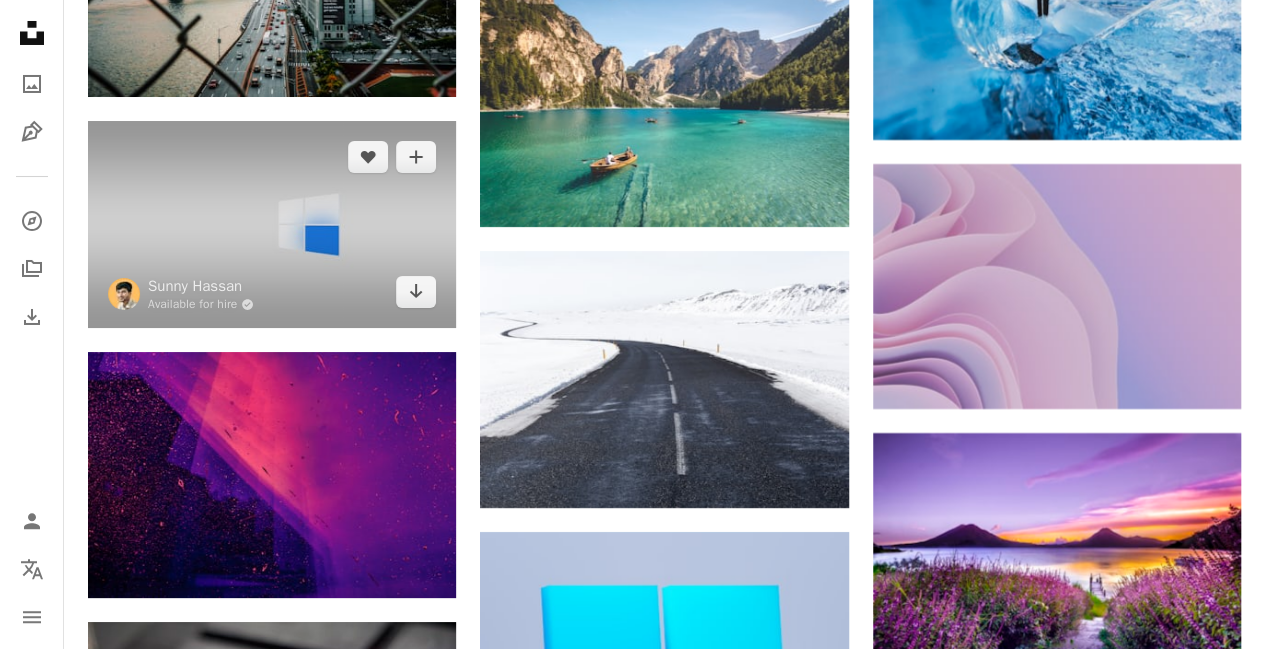 click at bounding box center (272, 224) 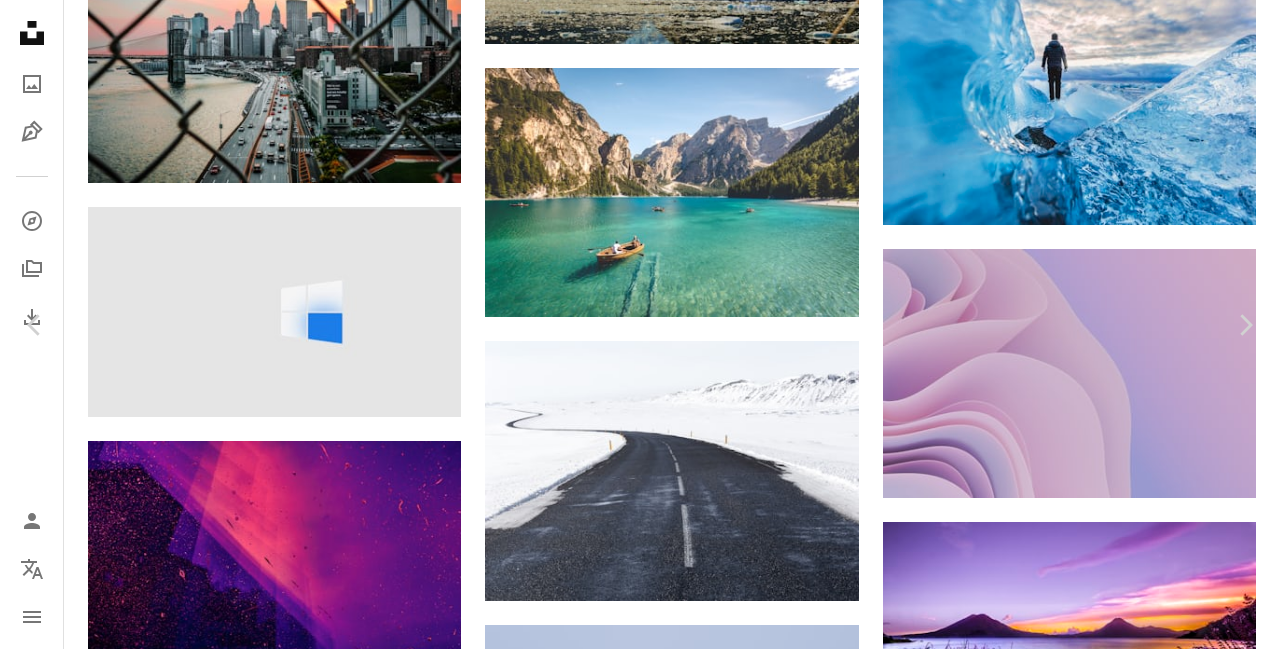 drag, startPoint x: 729, startPoint y: 217, endPoint x: 1059, endPoint y: 57, distance: 366.74243 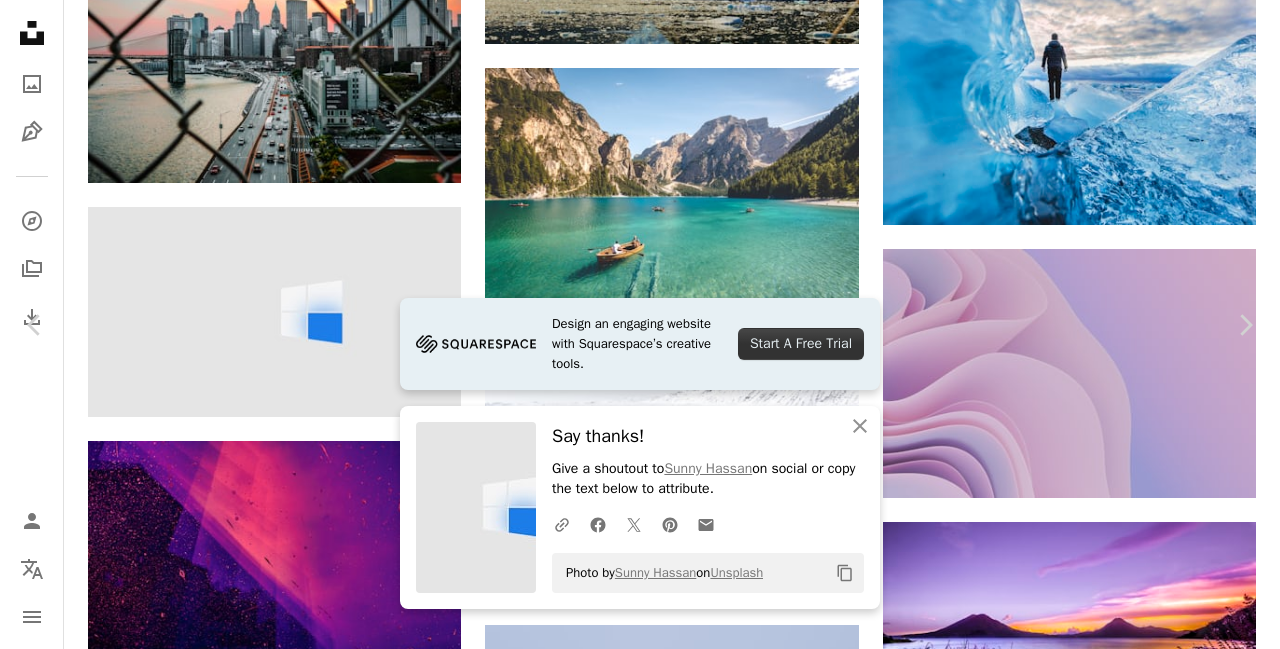 click on "**********" at bounding box center (640, -2147) 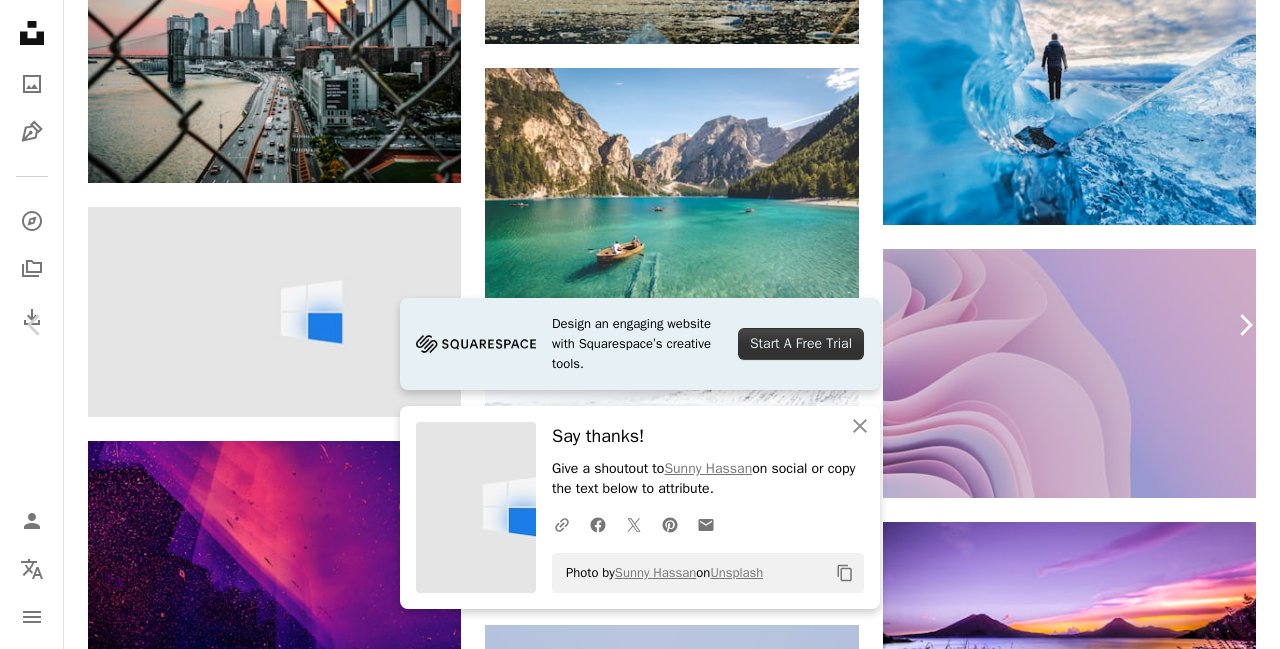 click on "Chevron right" at bounding box center (1245, 325) 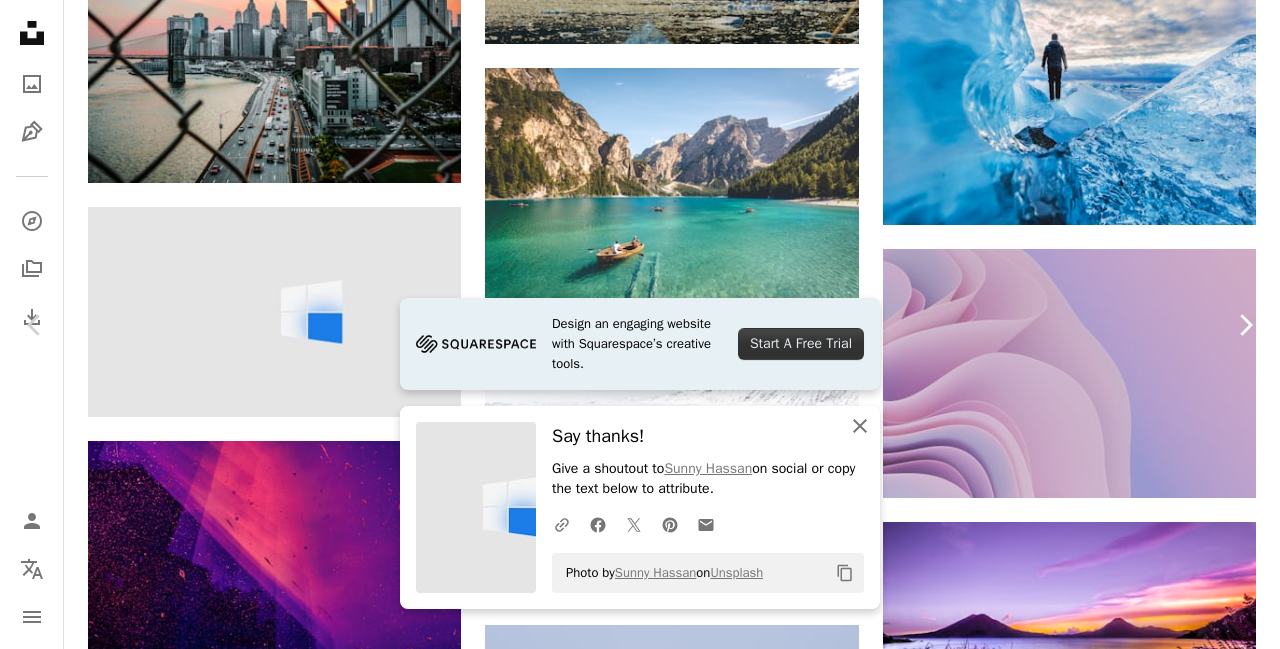 click on "An X shape" 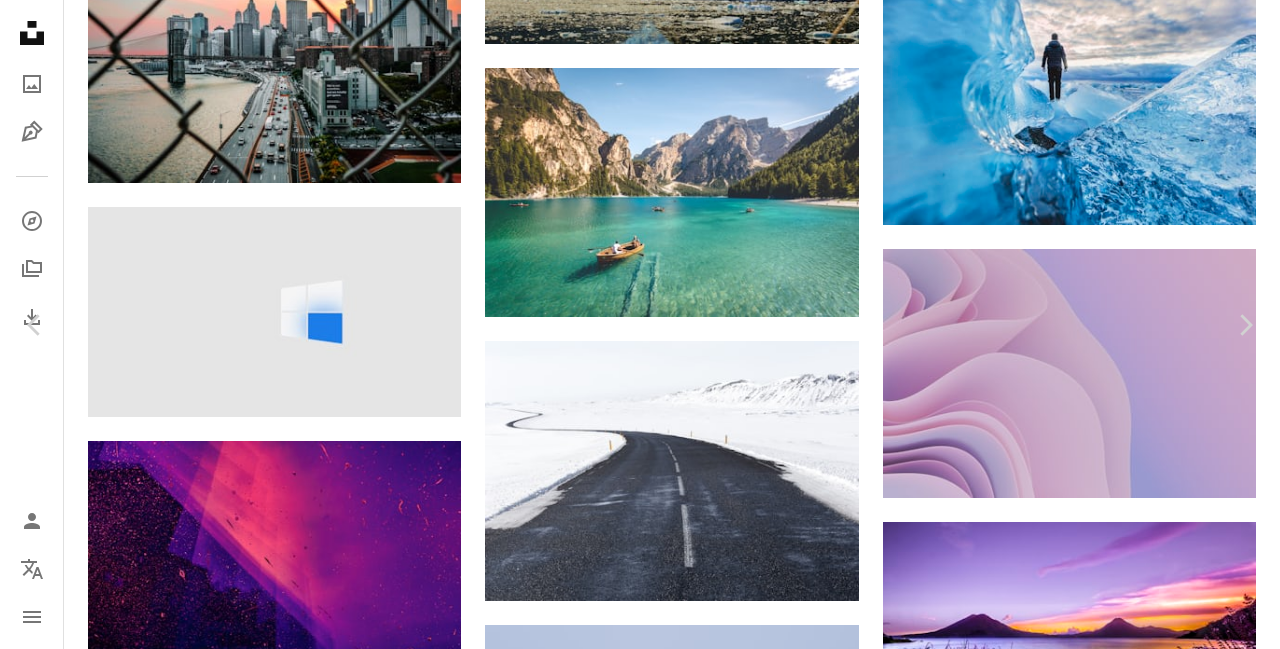 click on "An X shape" at bounding box center [20, 20] 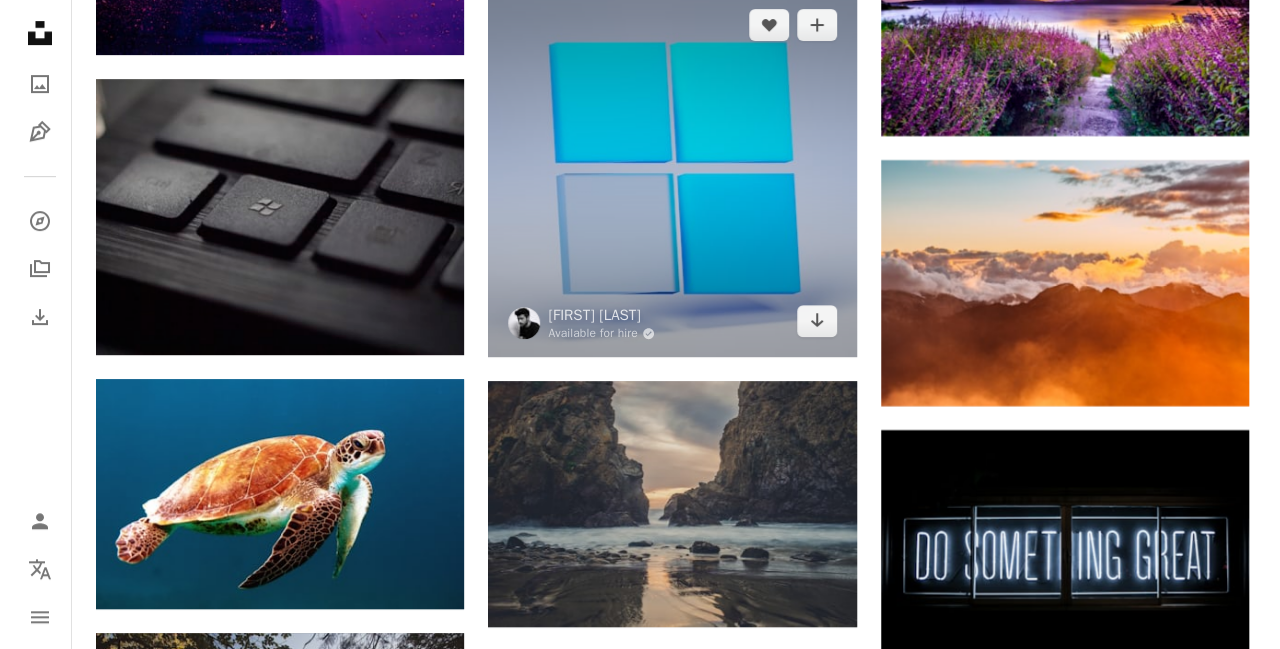 scroll, scrollTop: 8200, scrollLeft: 0, axis: vertical 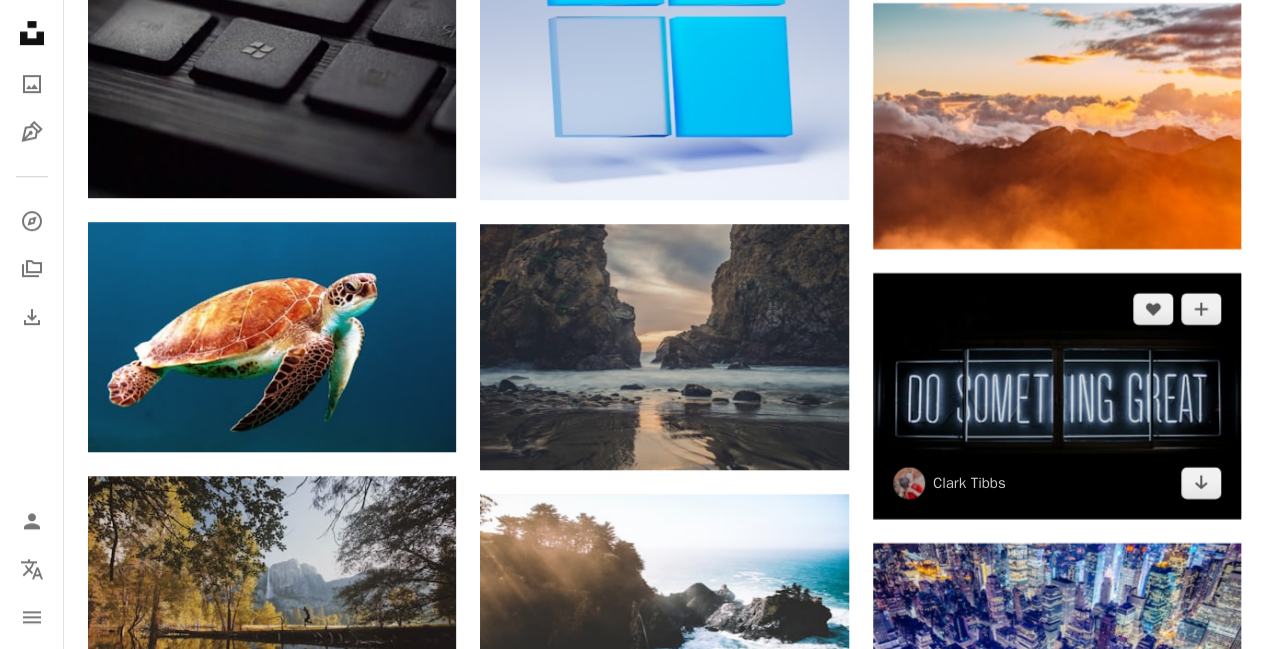 click at bounding box center [1057, 396] 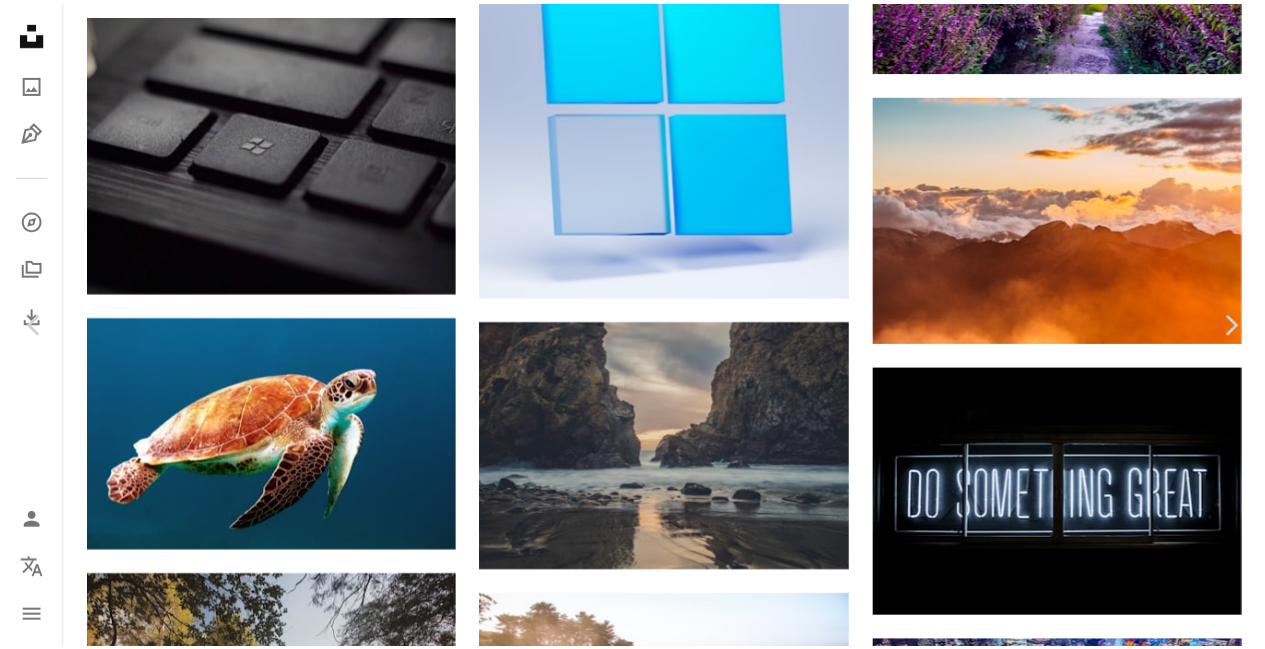 scroll, scrollTop: 268, scrollLeft: 0, axis: vertical 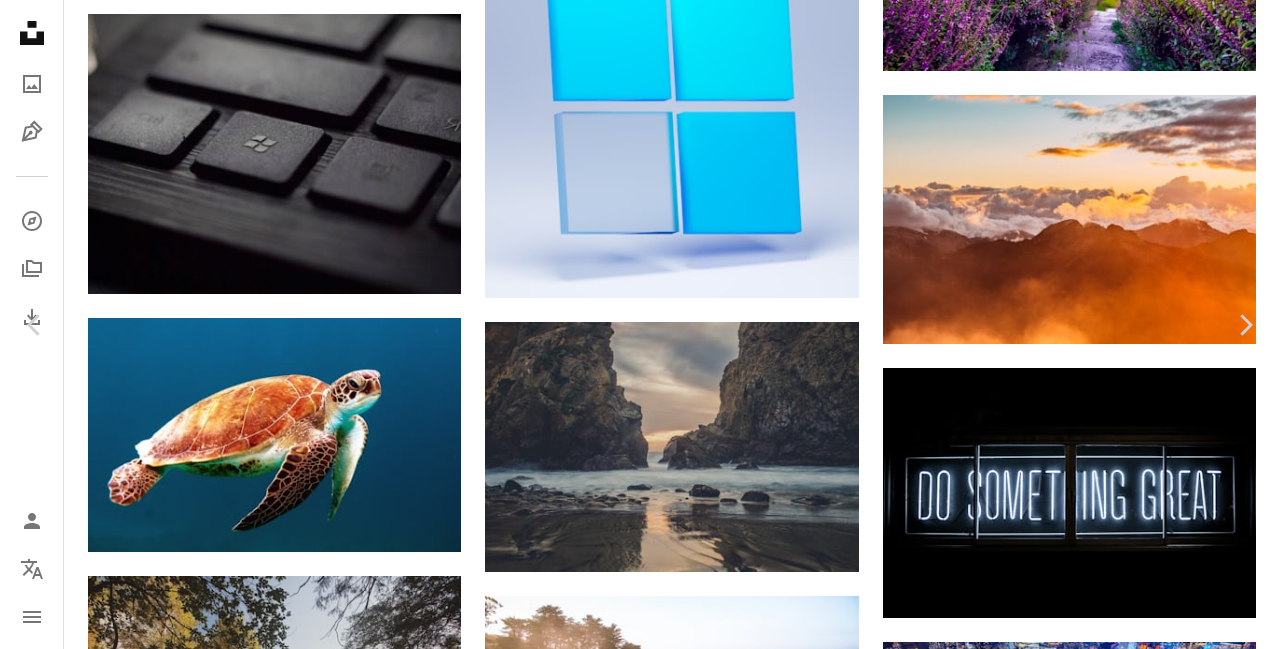 click on "An X shape Chevron left Chevron right [FIRST] [LAST] [PERSON] A heart A plus sign Download free Chevron down Zoom in Views 275,735,642 Downloads 2,642,408 Featured in Photos ,  Cool Tones ,  Wallpapers A forward-right arrow Share Info icon Info More Actions Do Something Great A map marker [CITY], [COUNTRY] Calendar outlined Published on  [MONTH] [DAY], [YEAR] Camera Canon, EOS 6D Safety Free to use under the  Unsplash License city black night light motivation neon sign lights neon light neon sign fundraising great do something great motivate do something wallpaper background office business motivational Free pictures Browse premium related images on iStock  |  Save 20% with code UNSPLASH20 View more on iStock  ↗ Related images A heart A plus sign [FIRST] [LAST] Arrow pointing down Plus sign for Unsplash+ A heart A plus sign [FIRST] [LAST] Available for hire A checkmark inside of a circle Arrow pointing down A heart A plus sign Arrow pointing down" at bounding box center (640, 4493) 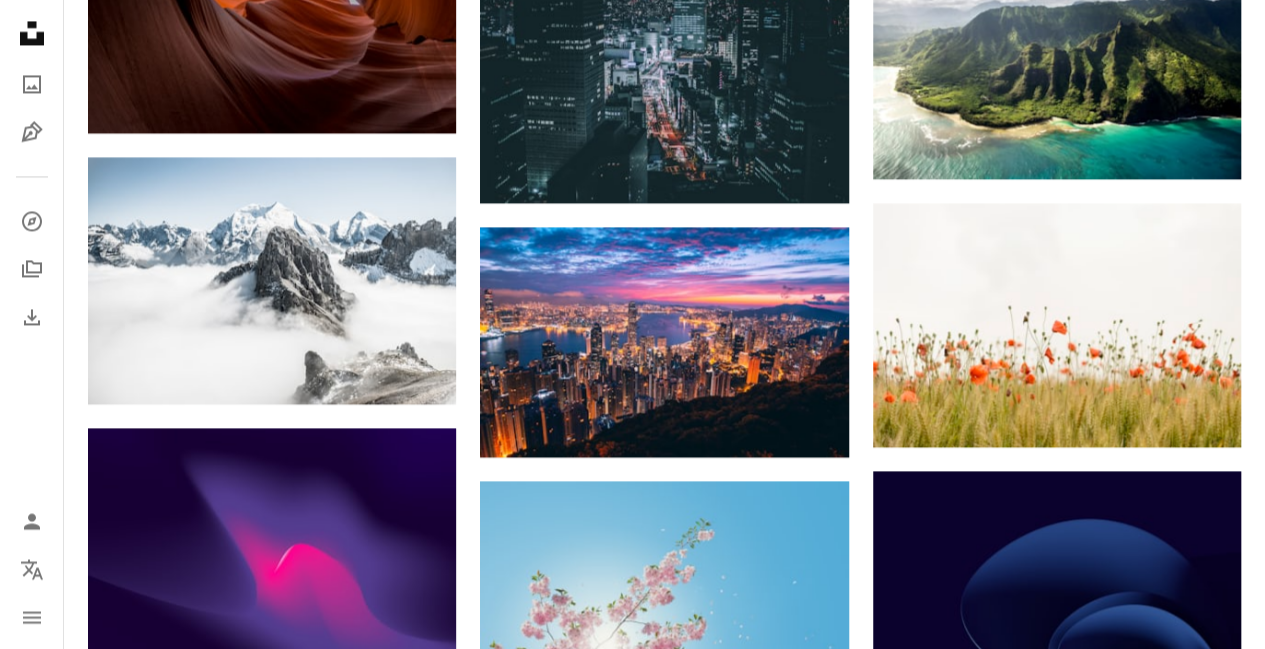 scroll, scrollTop: 16900, scrollLeft: 0, axis: vertical 